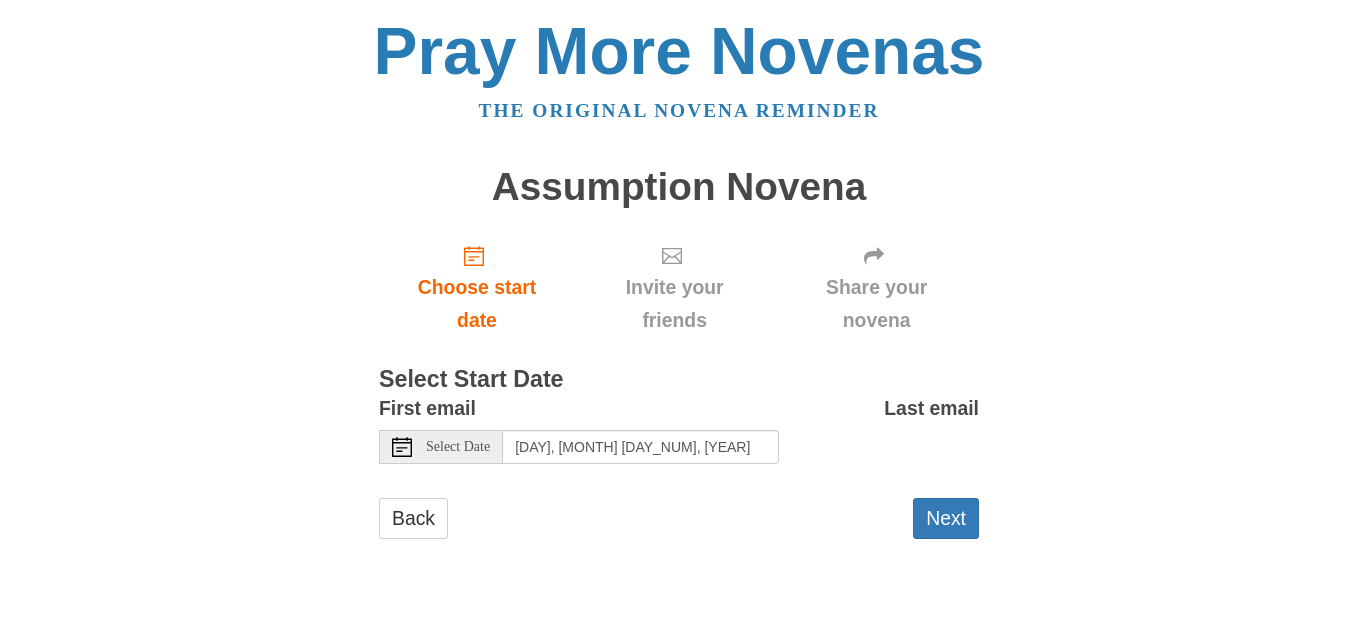 scroll, scrollTop: 0, scrollLeft: 0, axis: both 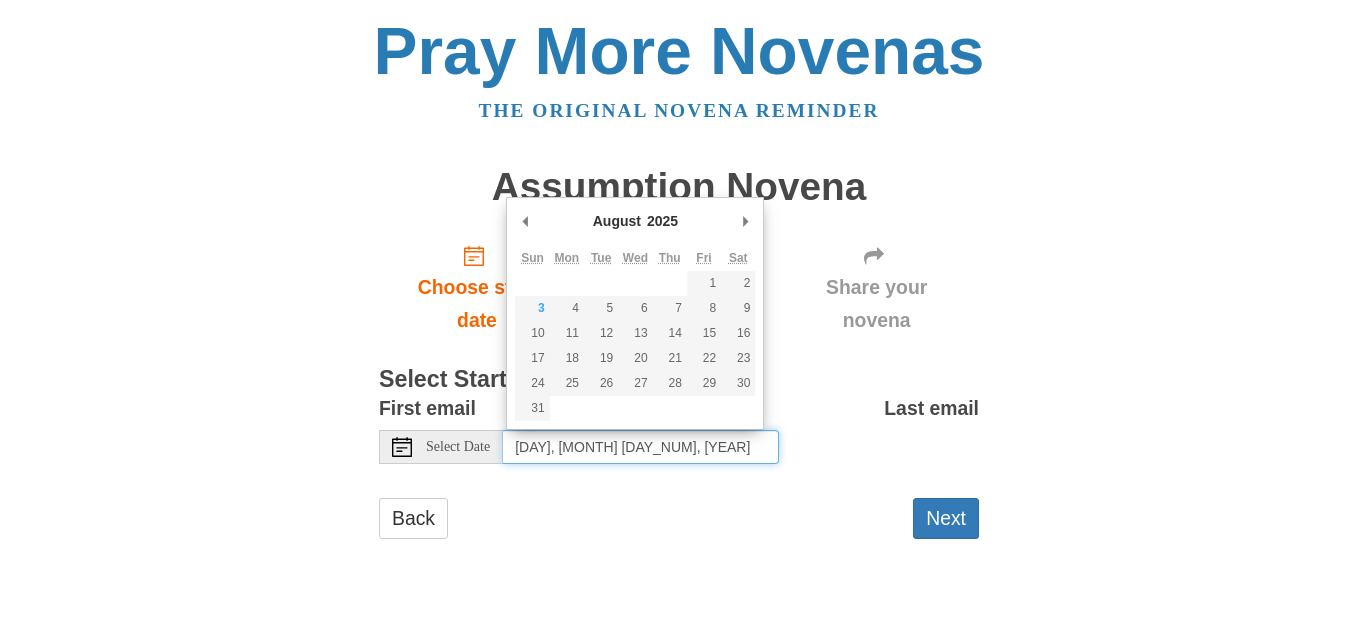 click on "[DAY], [MONTH] [DAY_NUM], [YEAR]" at bounding box center (641, 447) 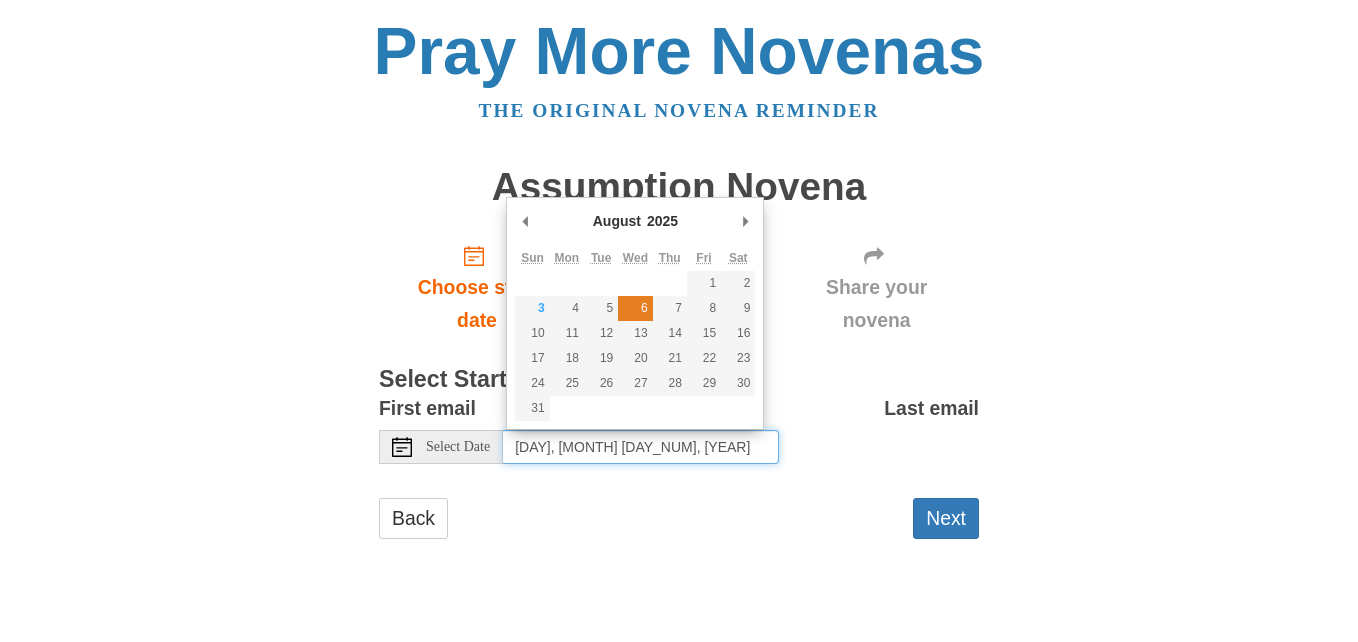 type on "[DAY], [MONTH] [DAY_NUM]" 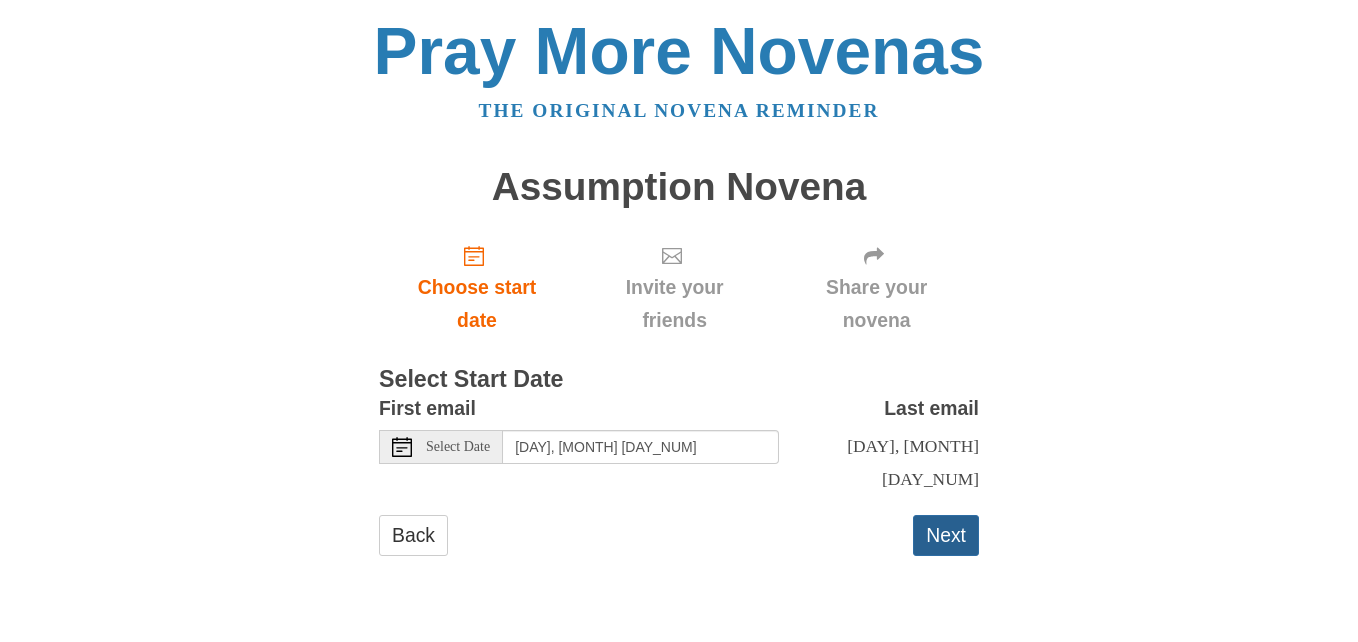 click on "Next" at bounding box center (946, 535) 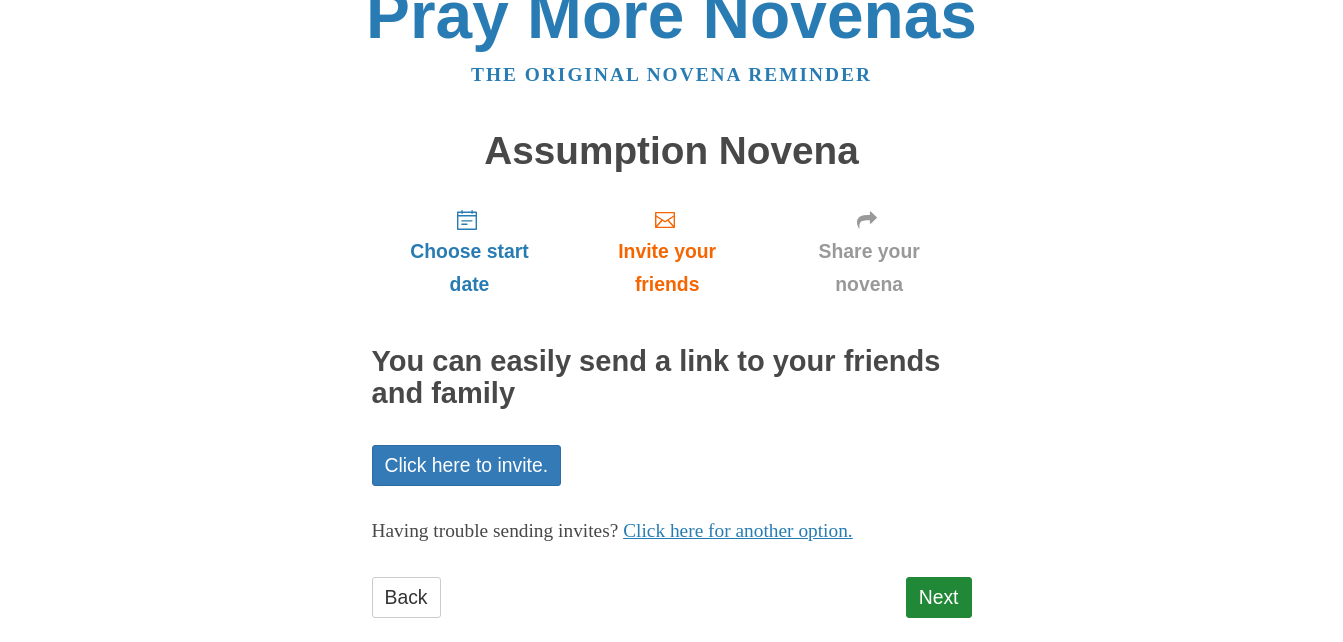 scroll, scrollTop: 70, scrollLeft: 0, axis: vertical 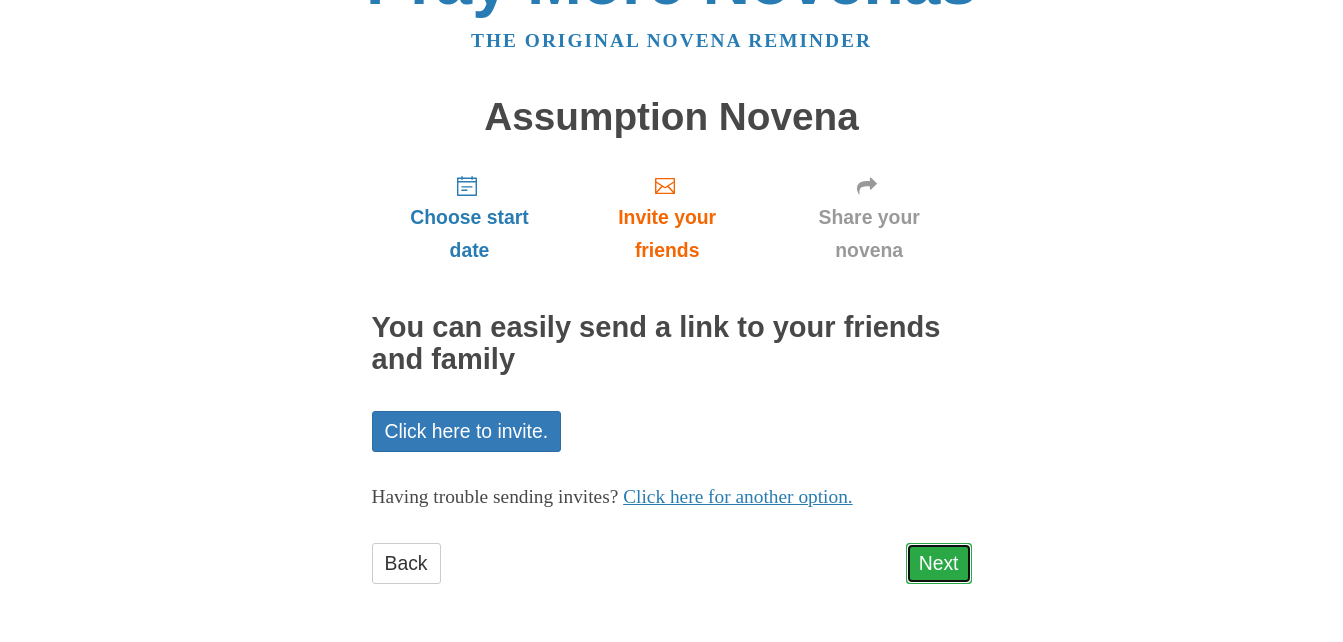 click on "Next" at bounding box center (939, 563) 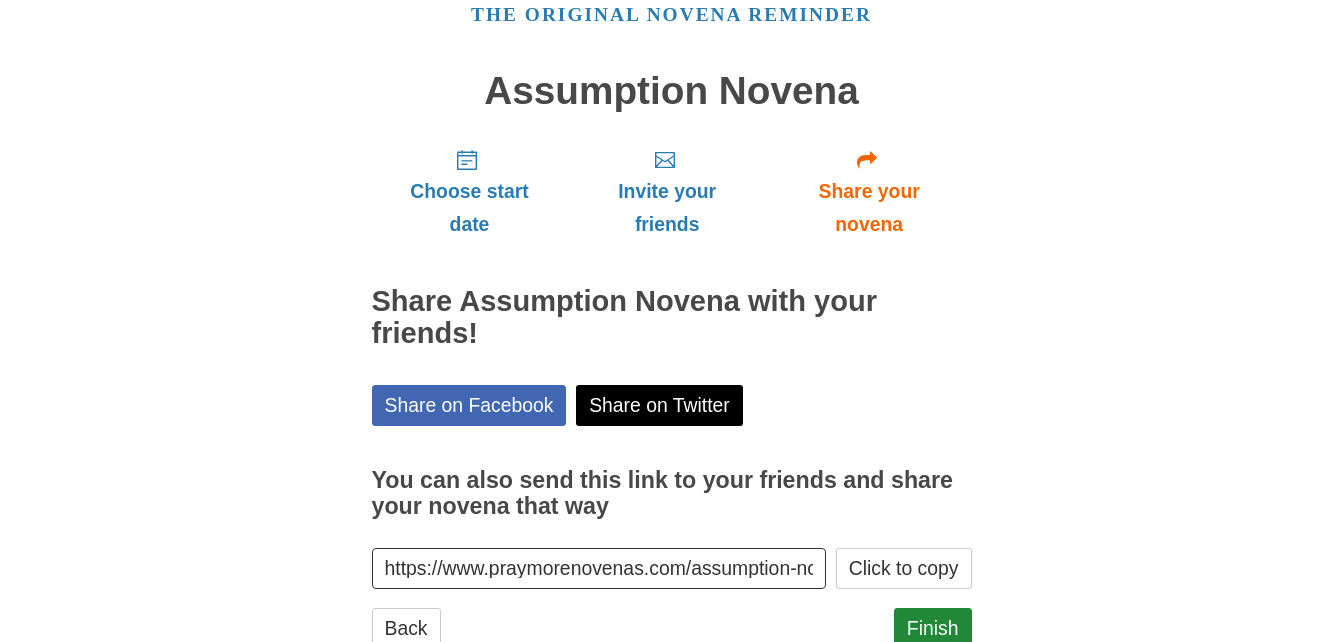 scroll, scrollTop: 161, scrollLeft: 0, axis: vertical 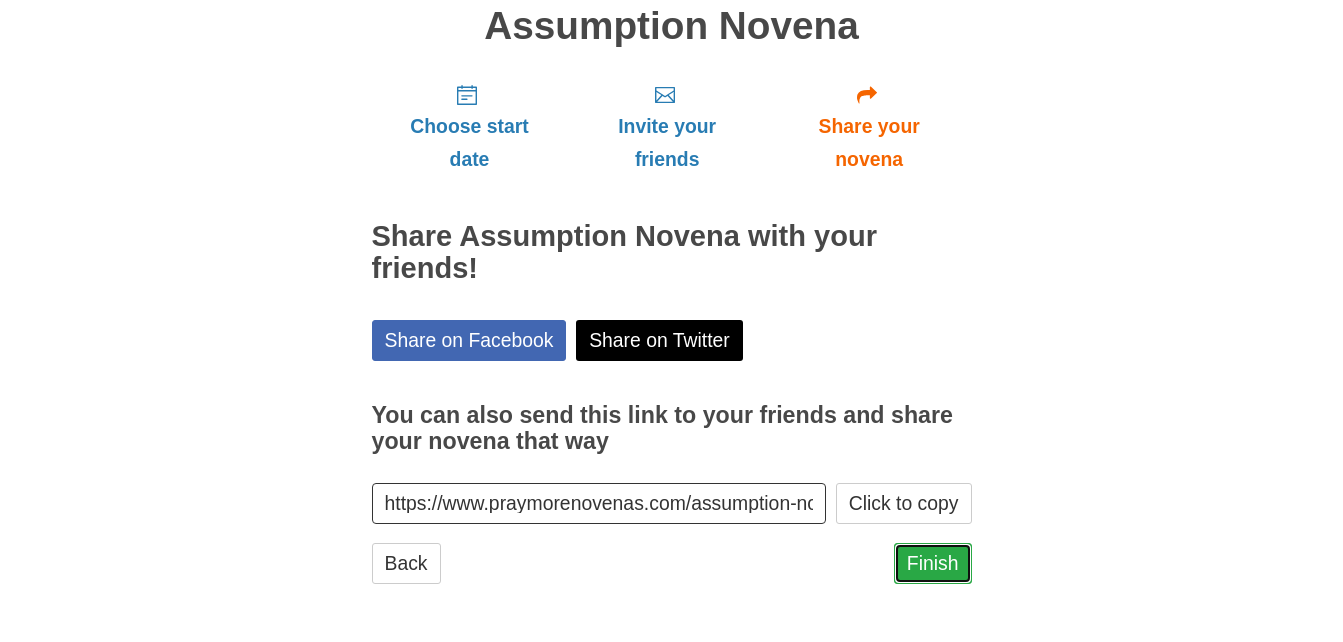 click on "Finish" at bounding box center (933, 563) 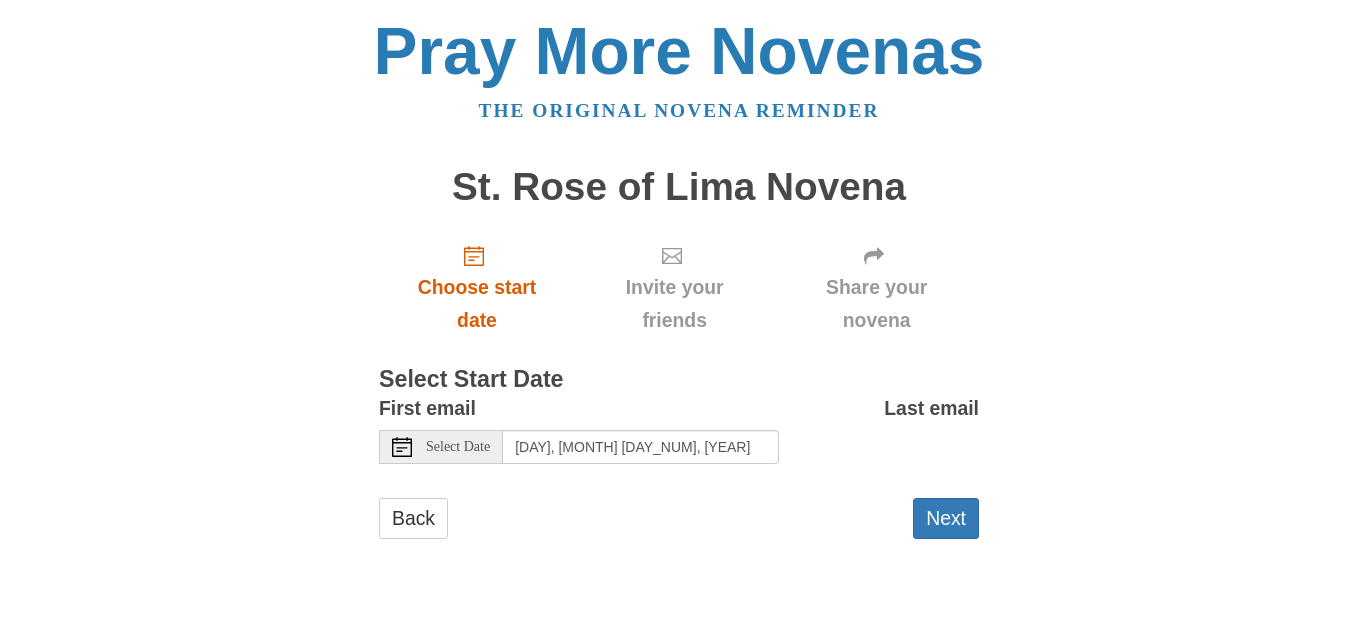 scroll, scrollTop: 0, scrollLeft: 0, axis: both 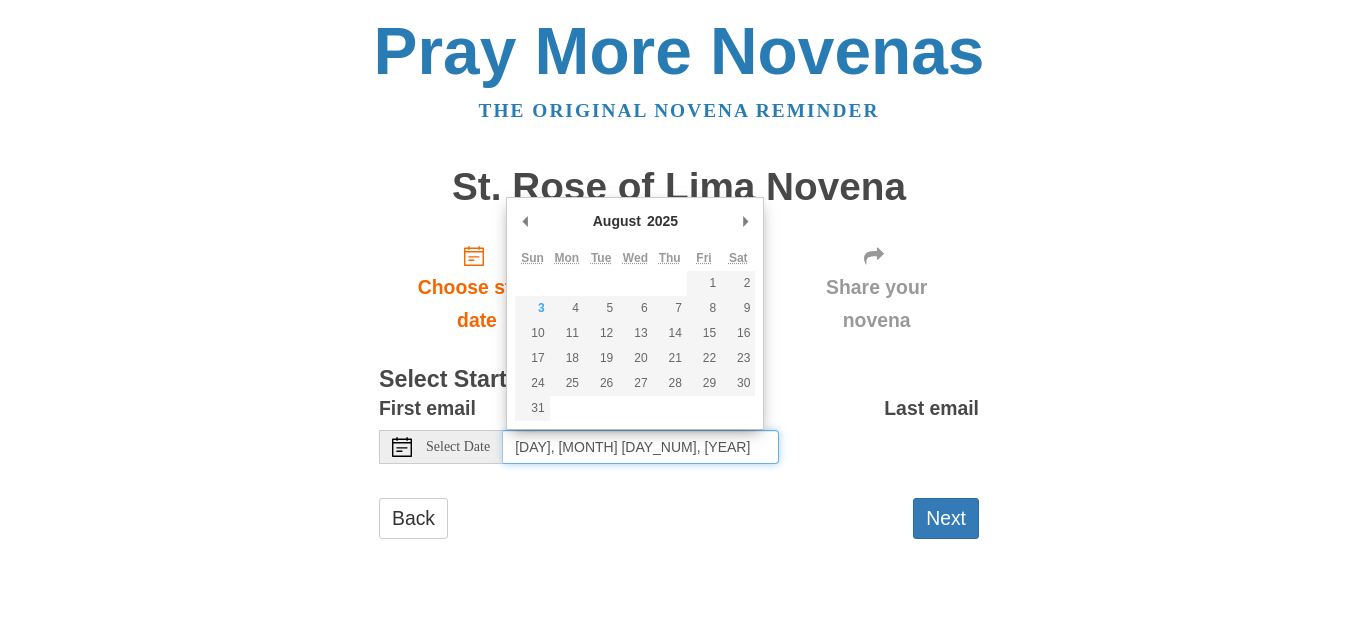 click on "[DAY], [MONTH] [DAY_NUM], [YEAR]" at bounding box center (641, 447) 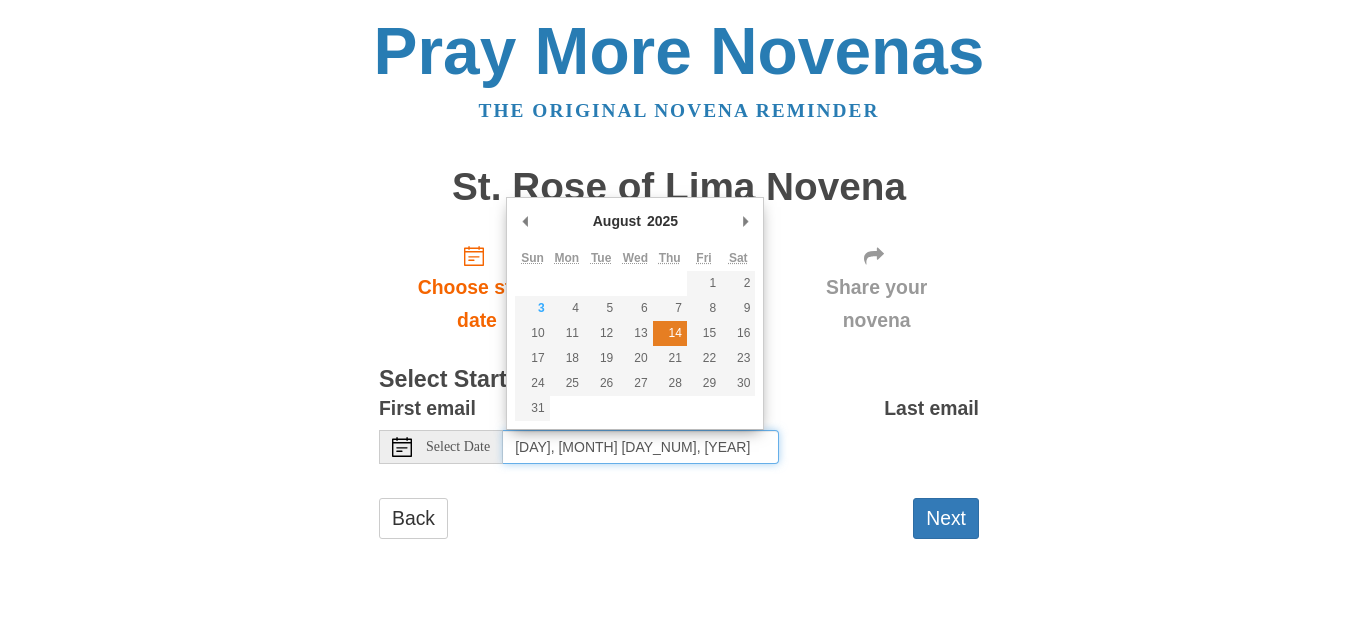 type on "[DAY], [MONTH] [DAY_NUM]" 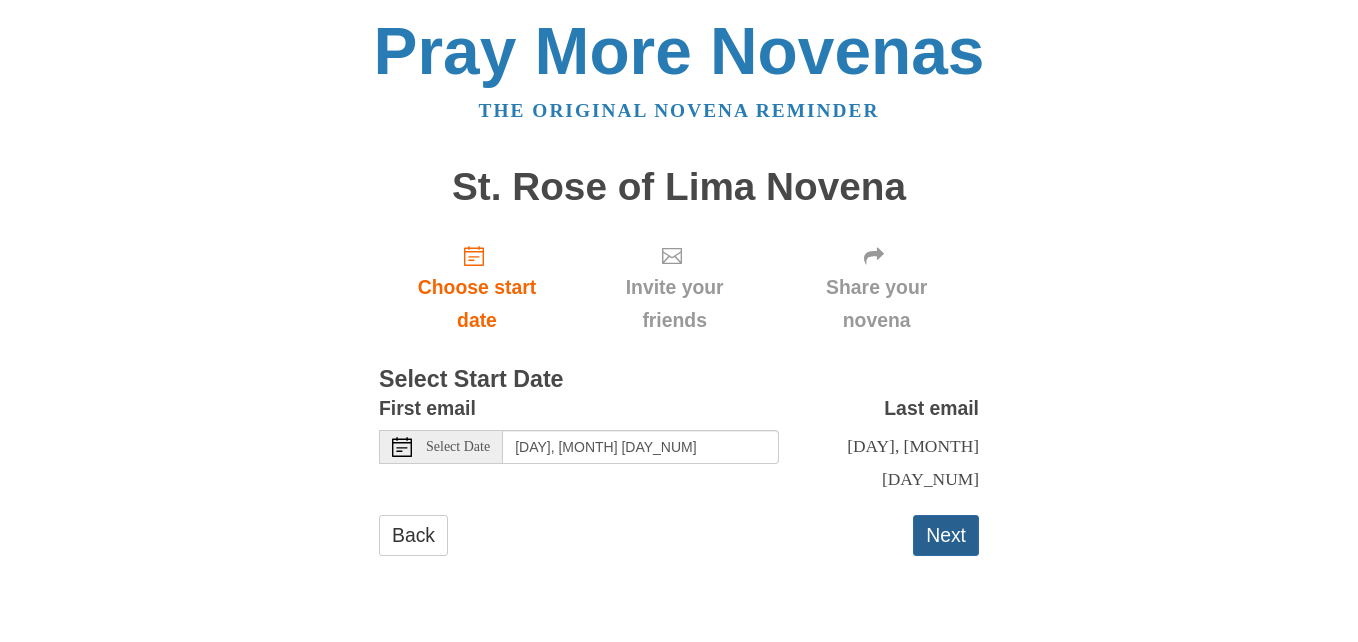 click on "Next" at bounding box center [946, 535] 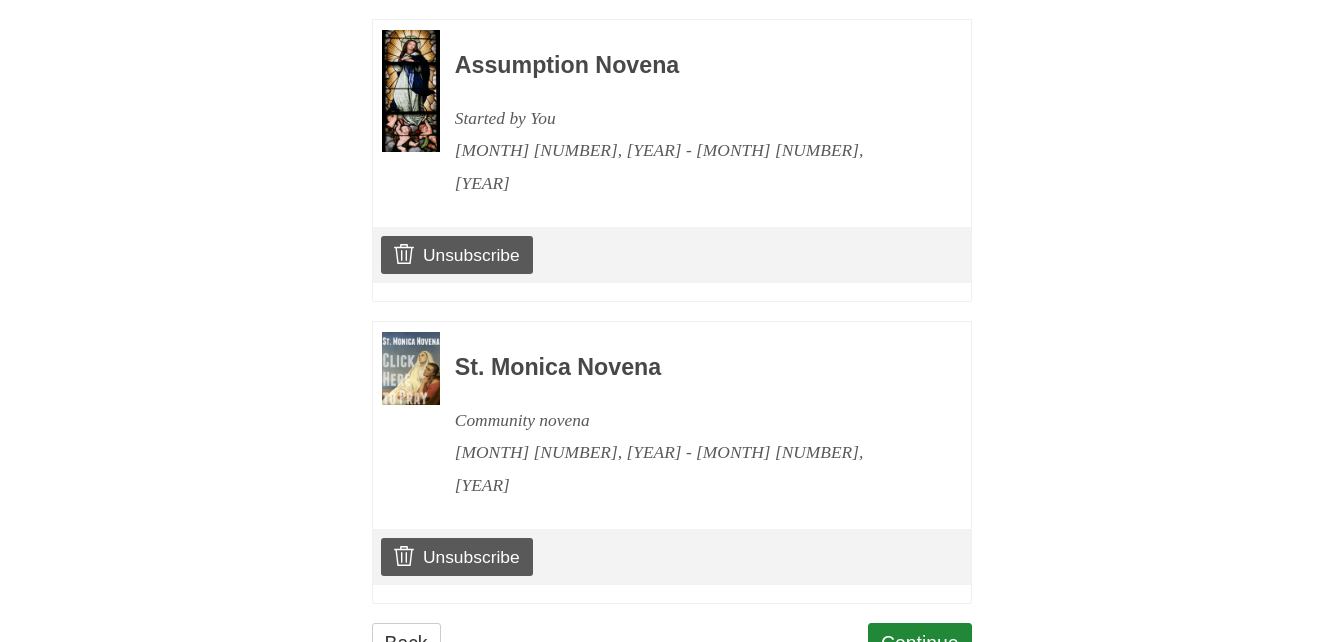 scroll, scrollTop: 984, scrollLeft: 0, axis: vertical 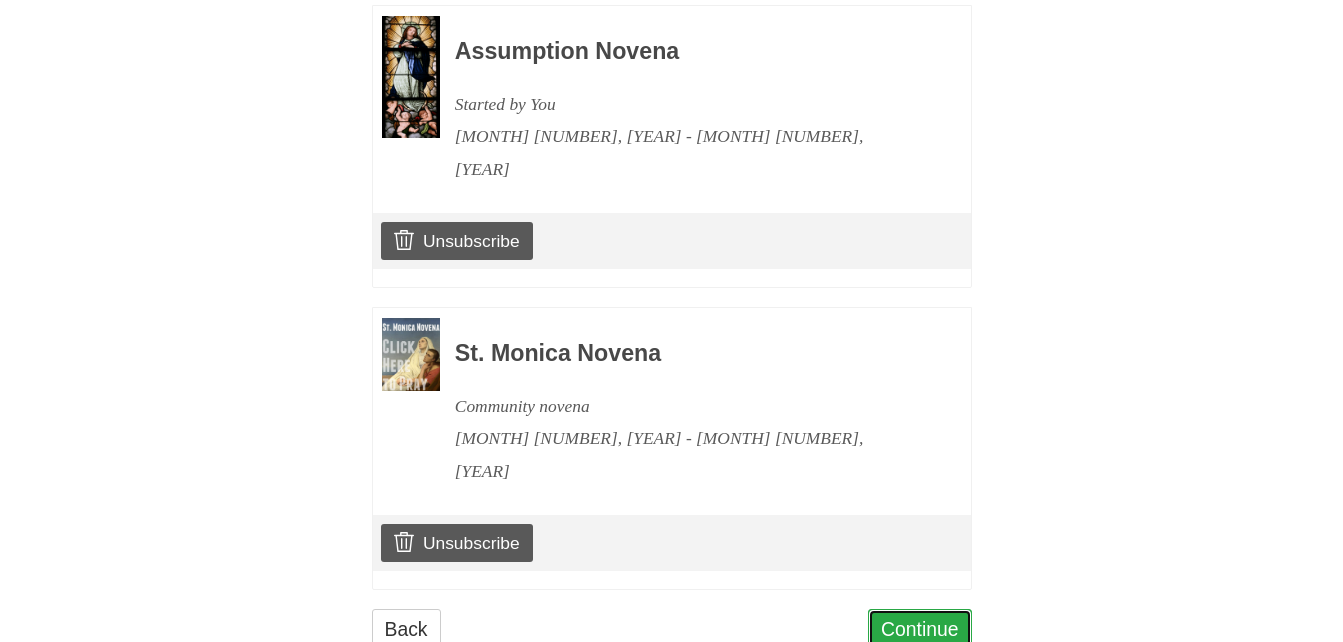 click on "Continue" at bounding box center [920, 629] 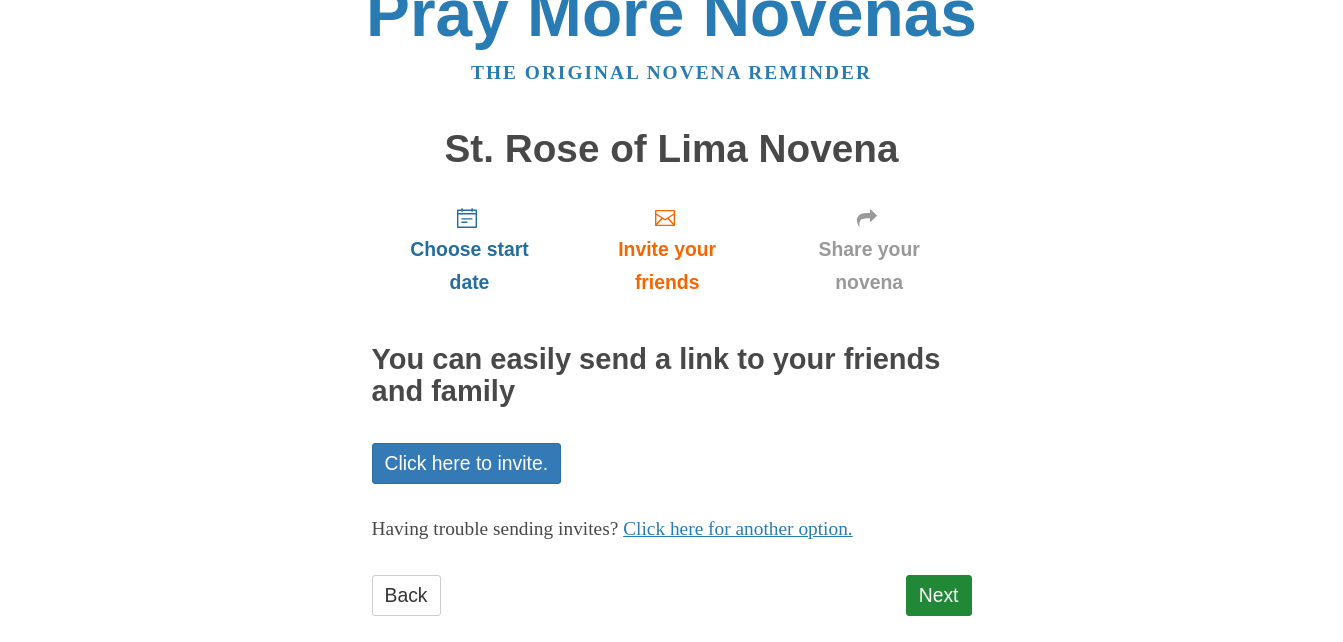 scroll, scrollTop: 70, scrollLeft: 0, axis: vertical 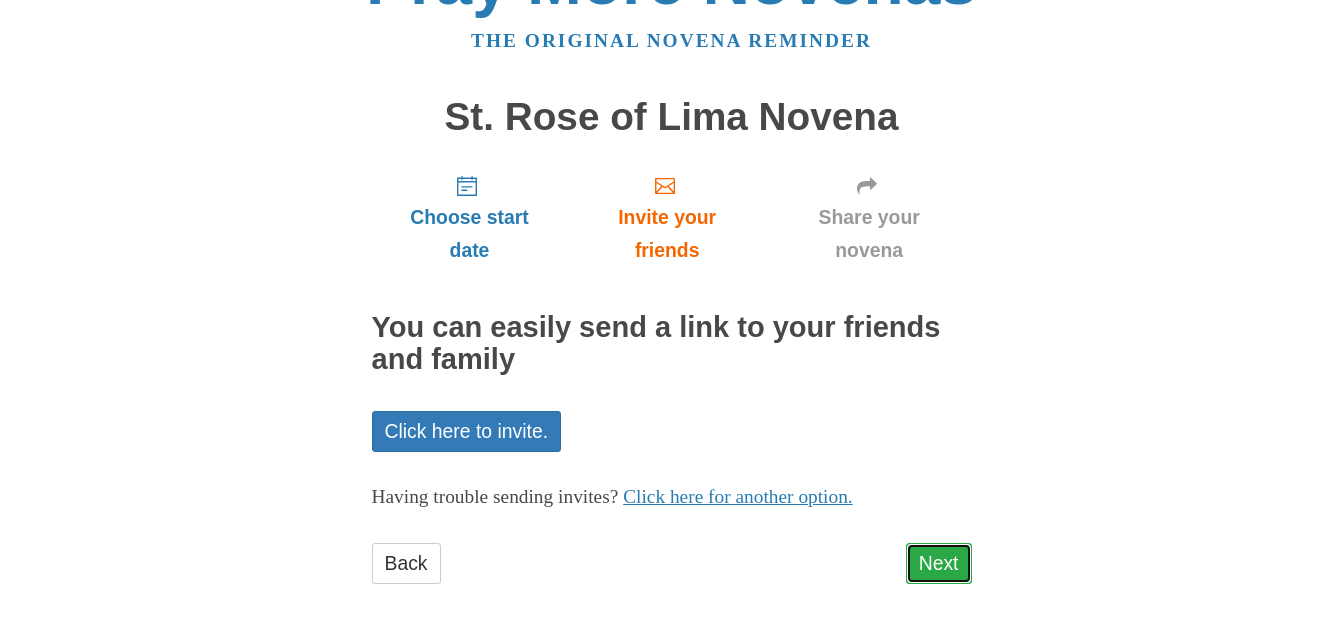 click on "Next" at bounding box center [939, 563] 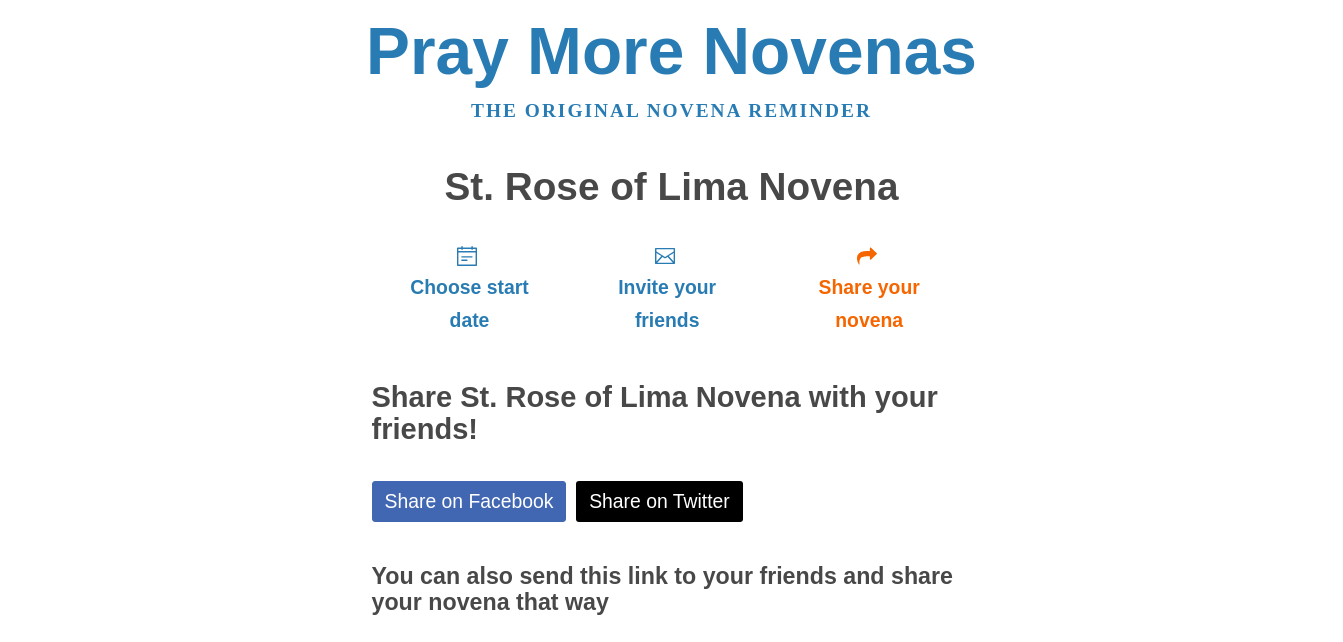 scroll, scrollTop: 161, scrollLeft: 0, axis: vertical 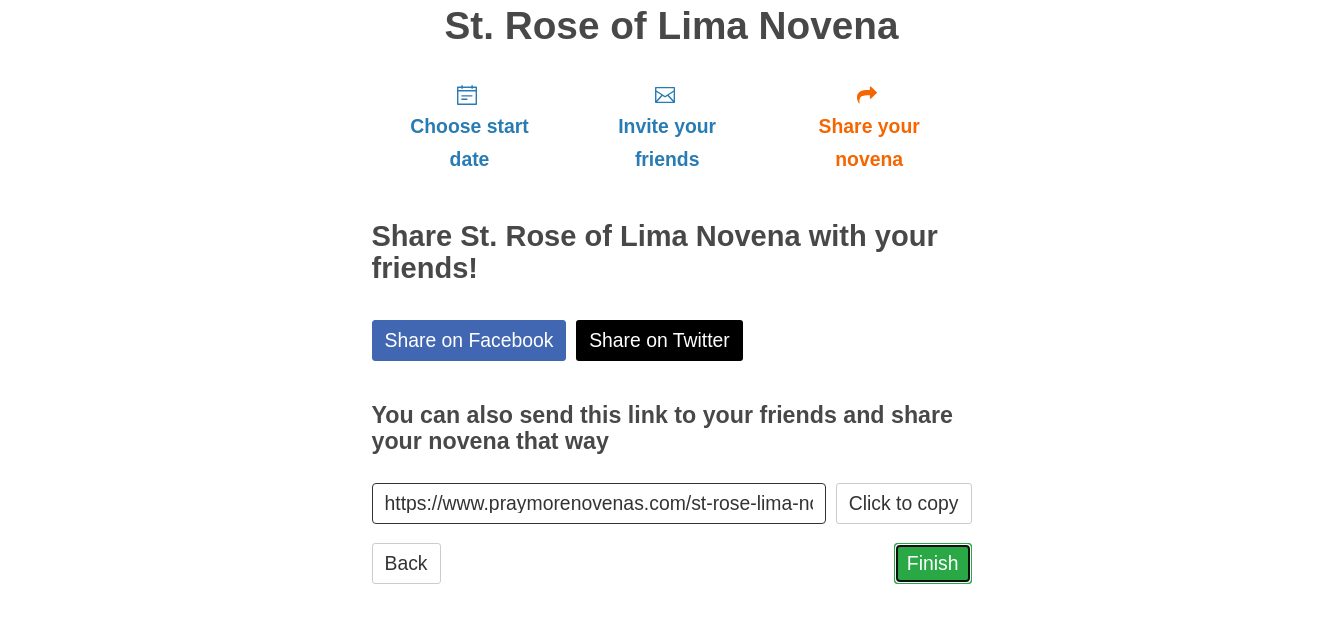 click on "Finish" at bounding box center (933, 563) 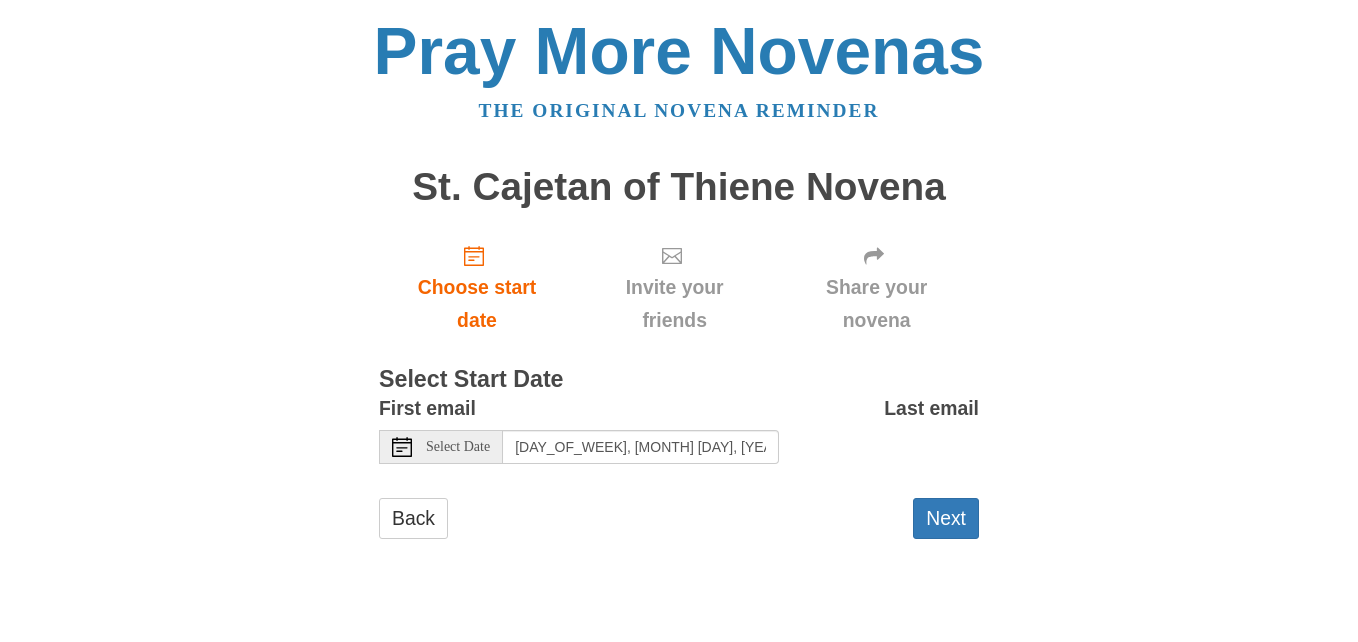 scroll, scrollTop: 0, scrollLeft: 0, axis: both 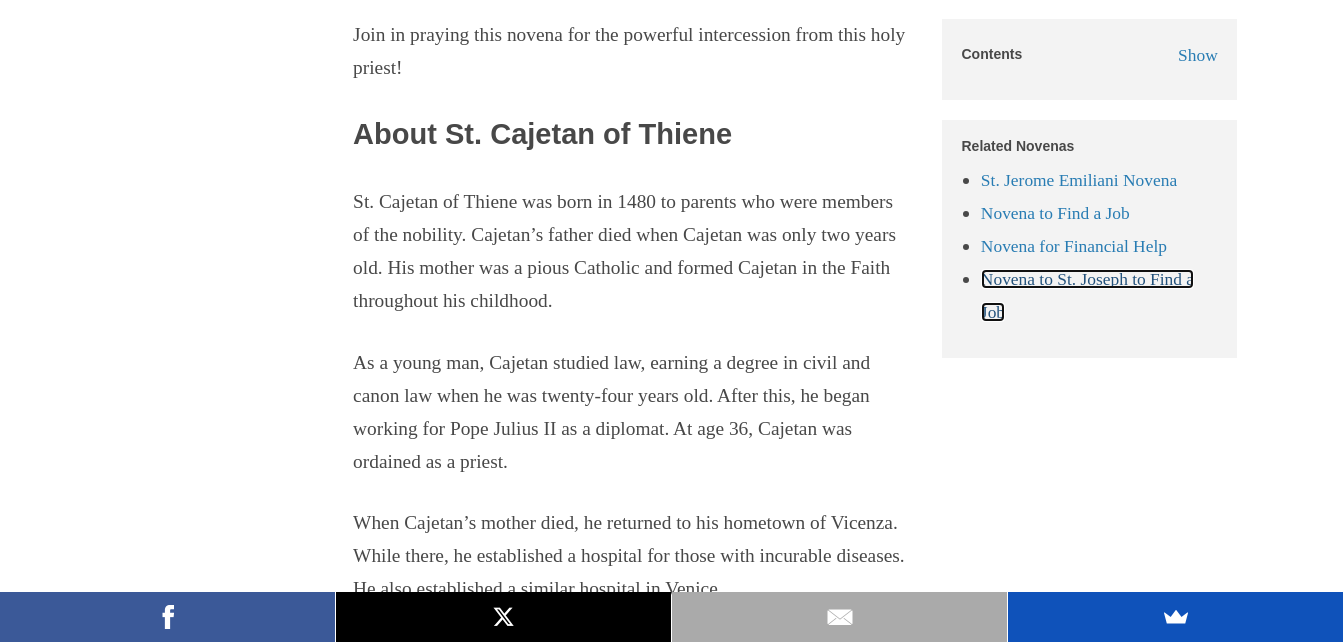 click on "Novena to St. Joseph to Find a Job" at bounding box center [1087, 295] 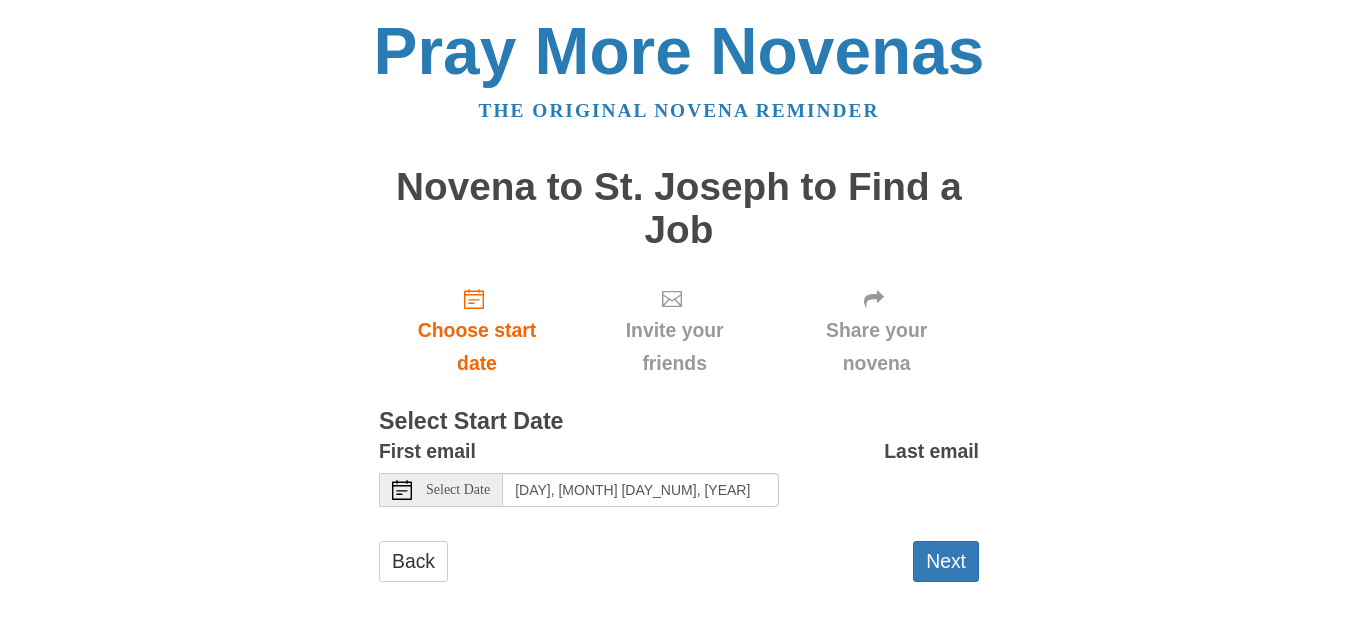 scroll, scrollTop: 0, scrollLeft: 0, axis: both 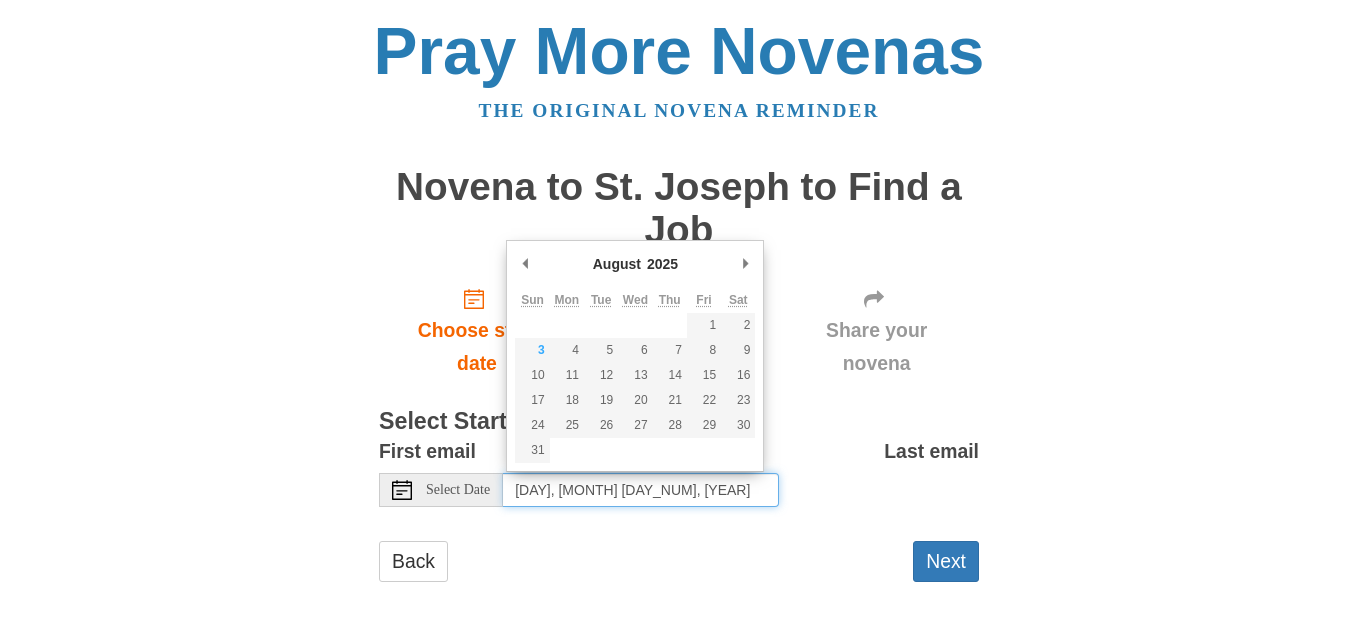 click on "Sunday, August 3rd, 2025" at bounding box center [641, 490] 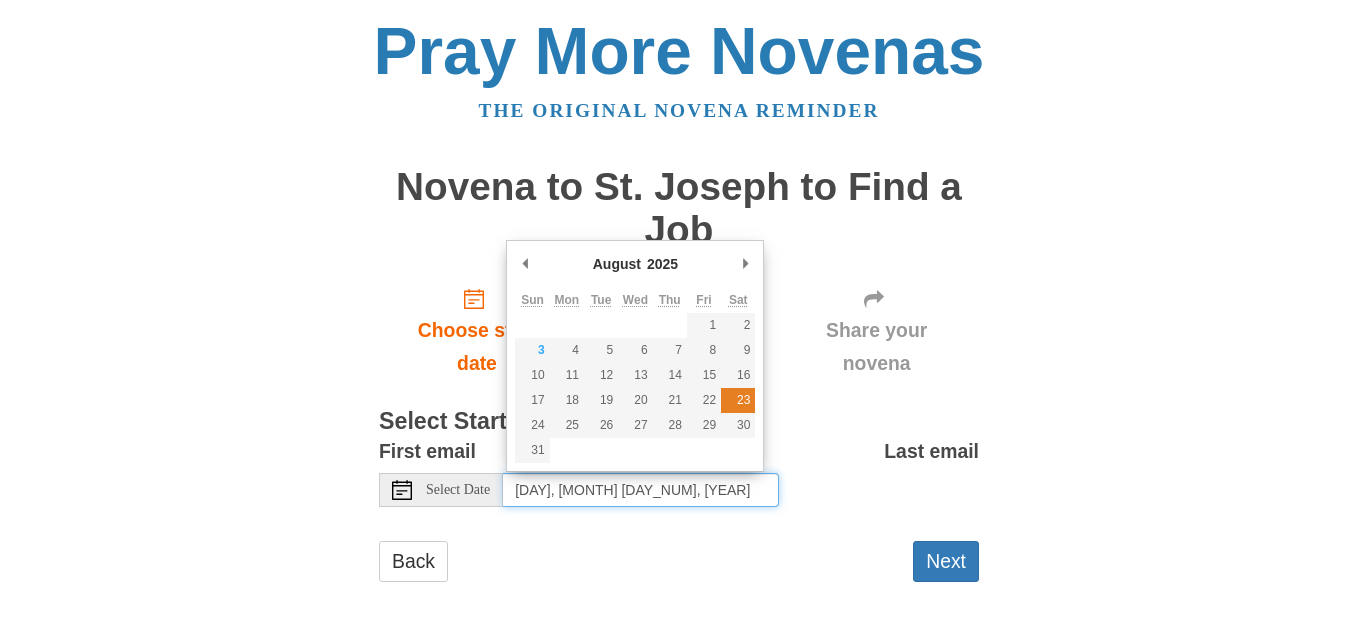 type on "Saturday, August 23rd" 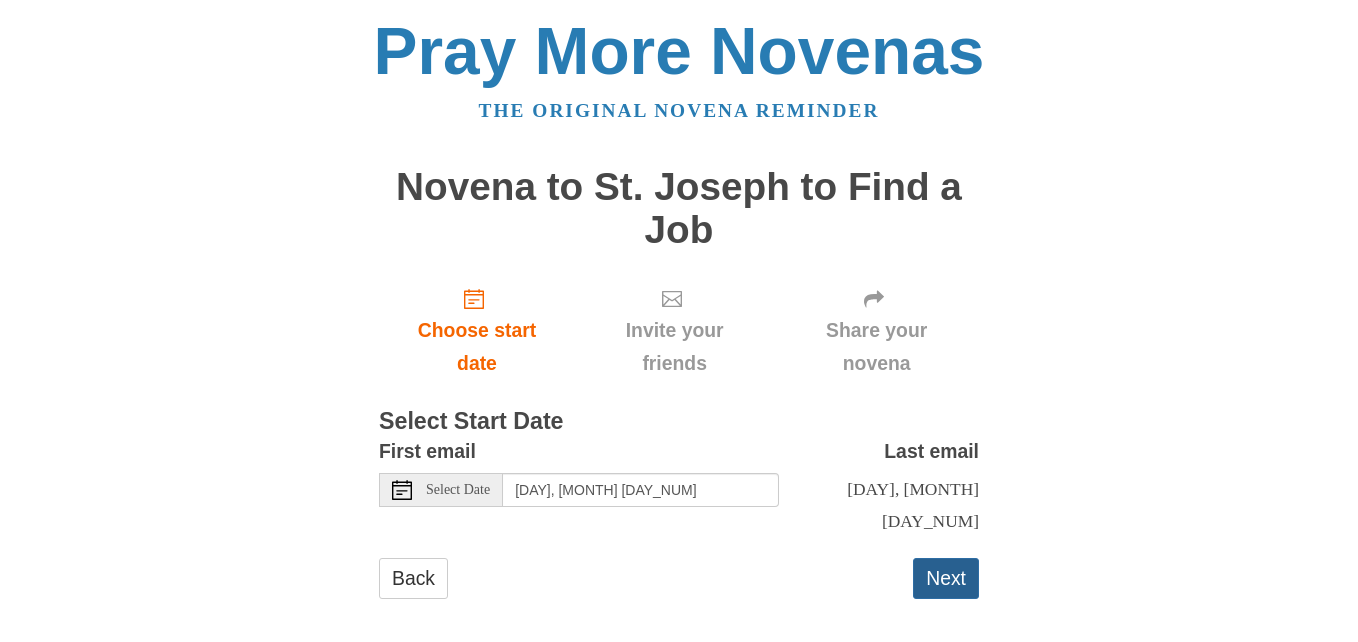 click on "Next" at bounding box center [946, 578] 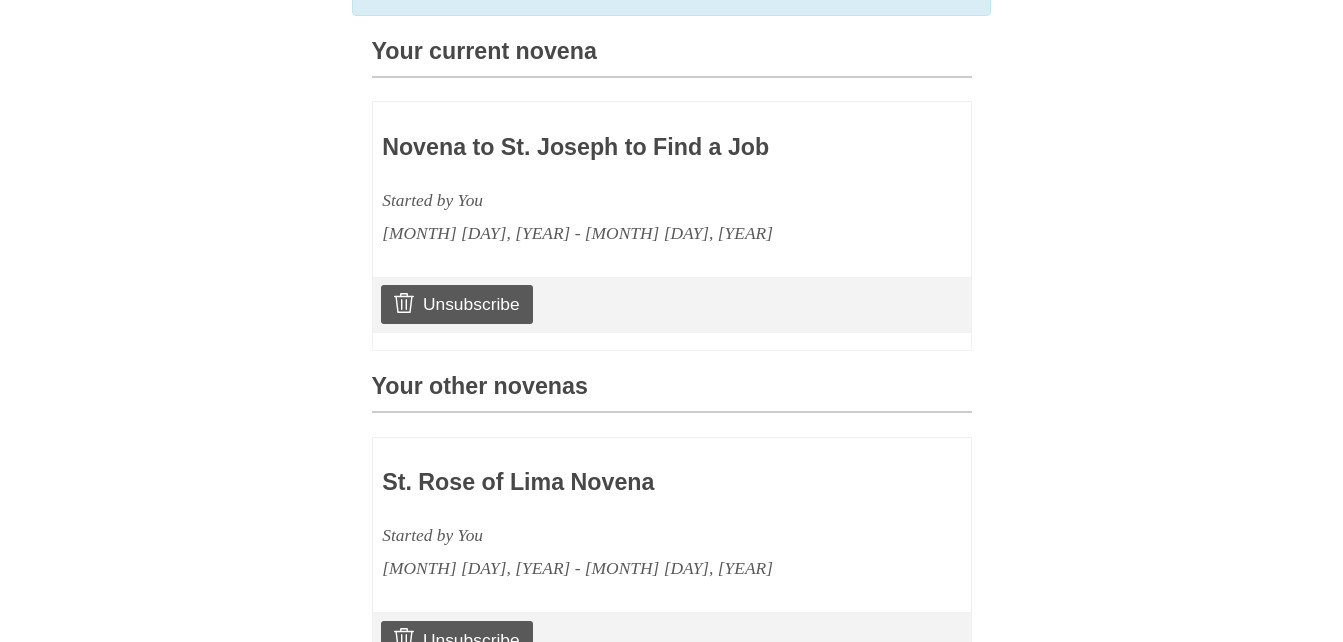 scroll, scrollTop: 1322, scrollLeft: 0, axis: vertical 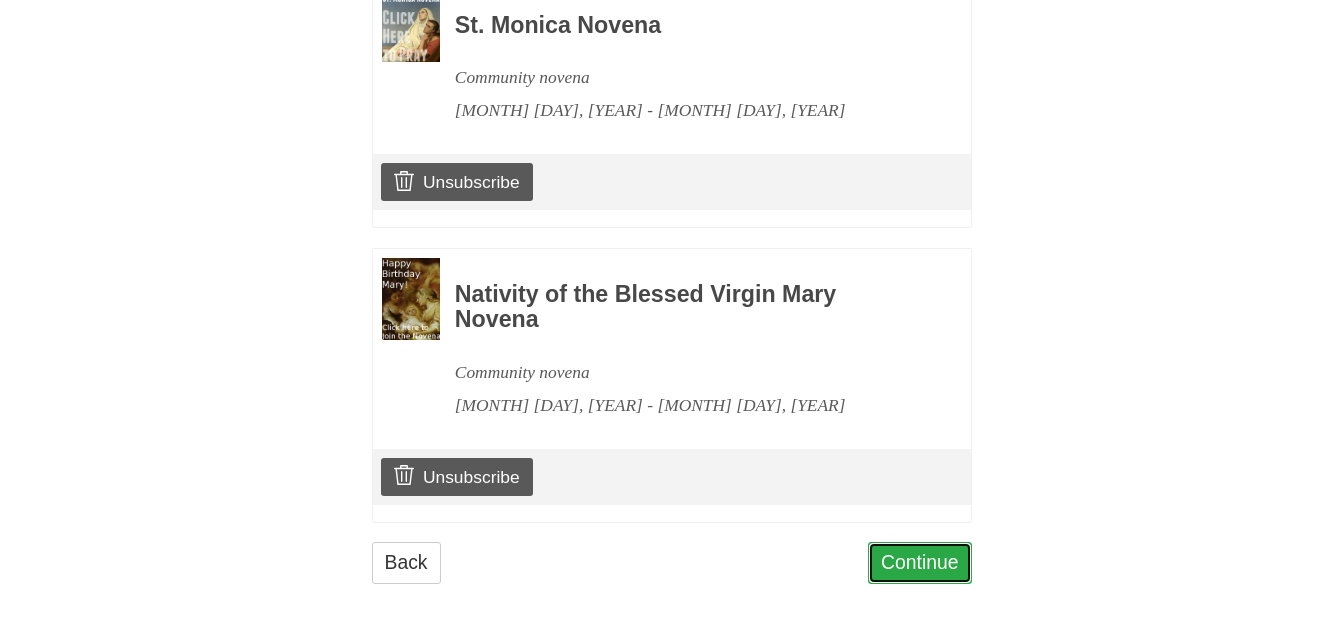 click on "Continue" at bounding box center (920, 562) 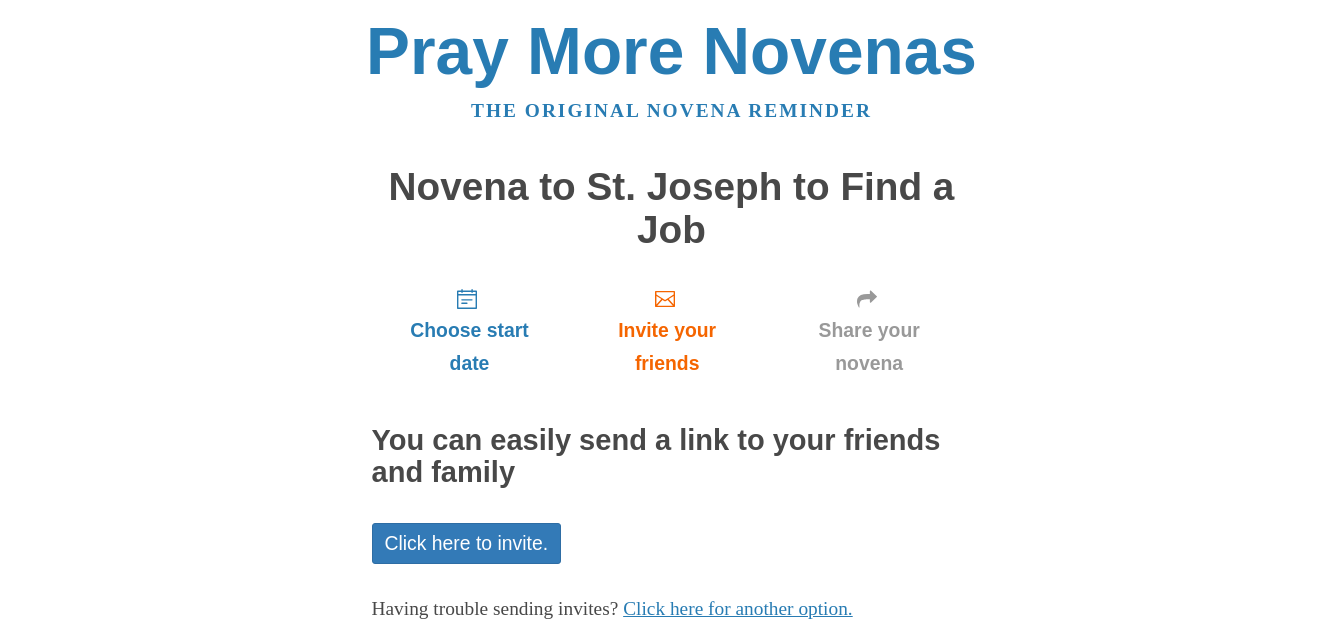 scroll, scrollTop: 113, scrollLeft: 0, axis: vertical 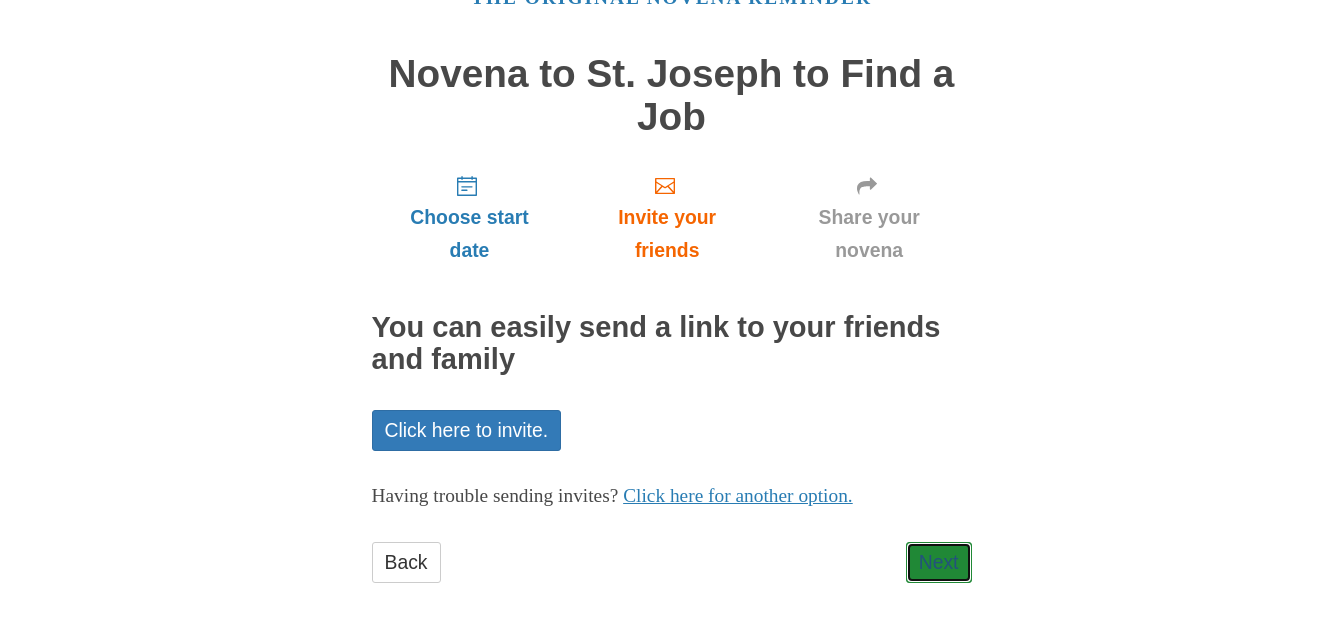 click on "Next" at bounding box center (939, 562) 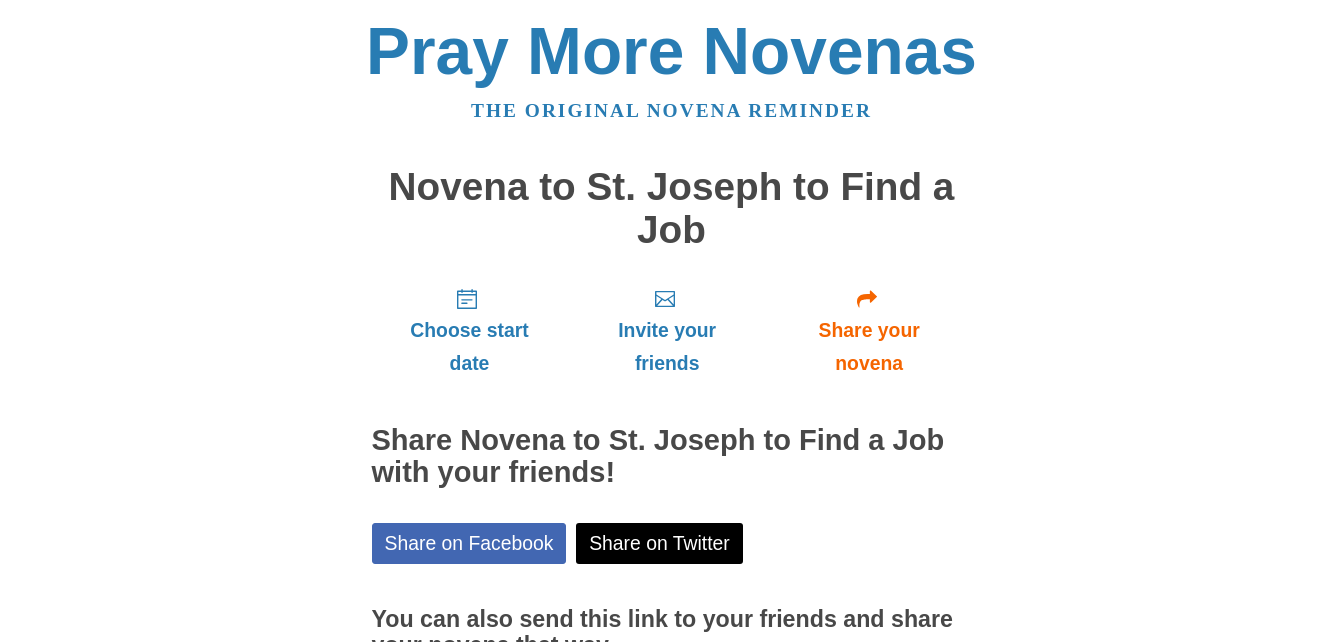 scroll, scrollTop: 204, scrollLeft: 0, axis: vertical 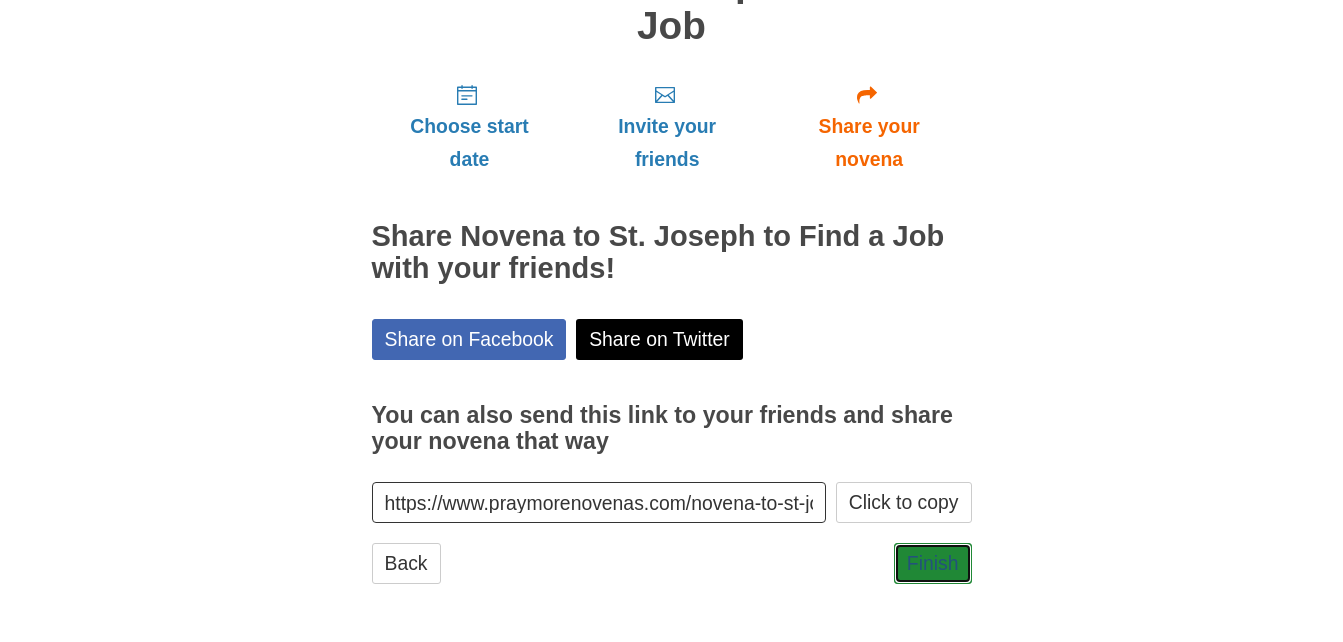 click on "Finish" at bounding box center [933, 563] 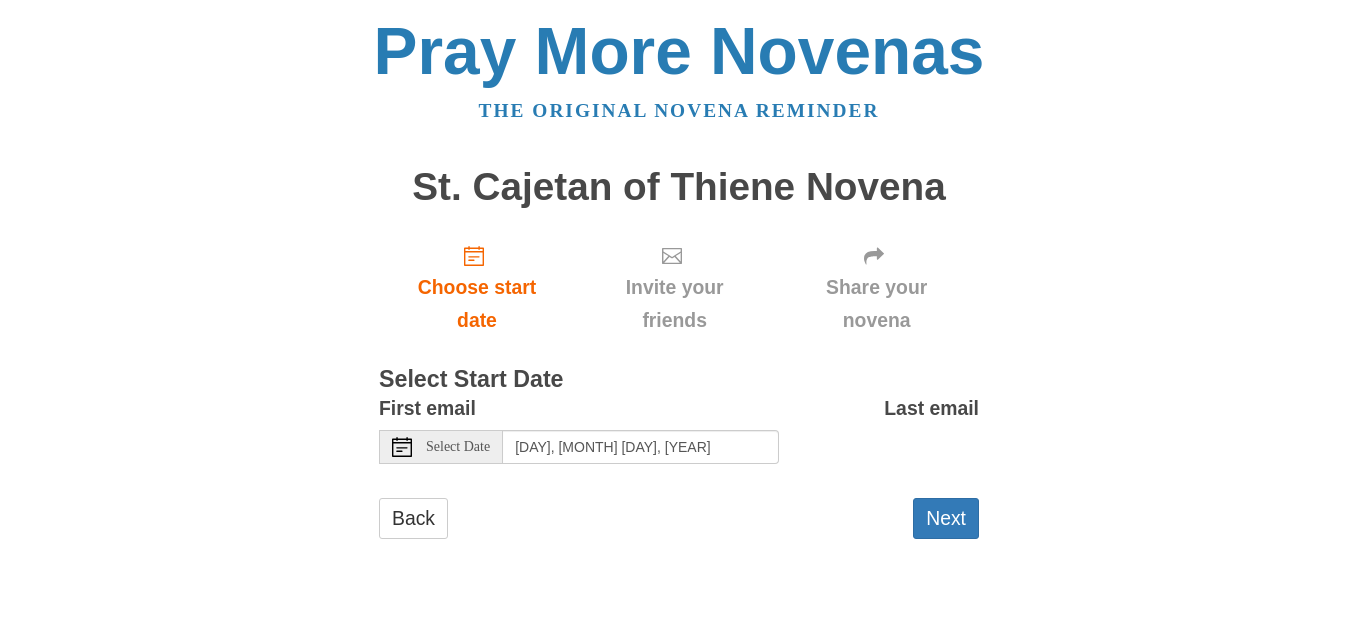 scroll, scrollTop: 0, scrollLeft: 0, axis: both 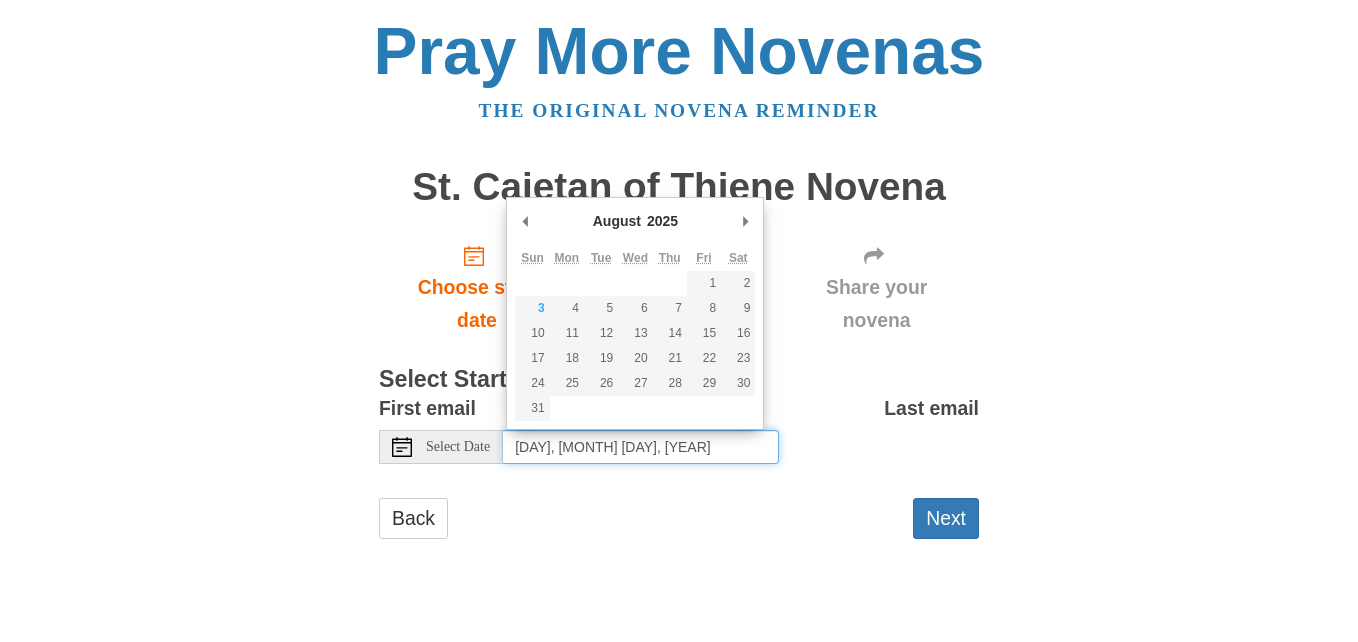 click on "[DAY], [MONTH] [DAY], [YEAR]" at bounding box center (641, 447) 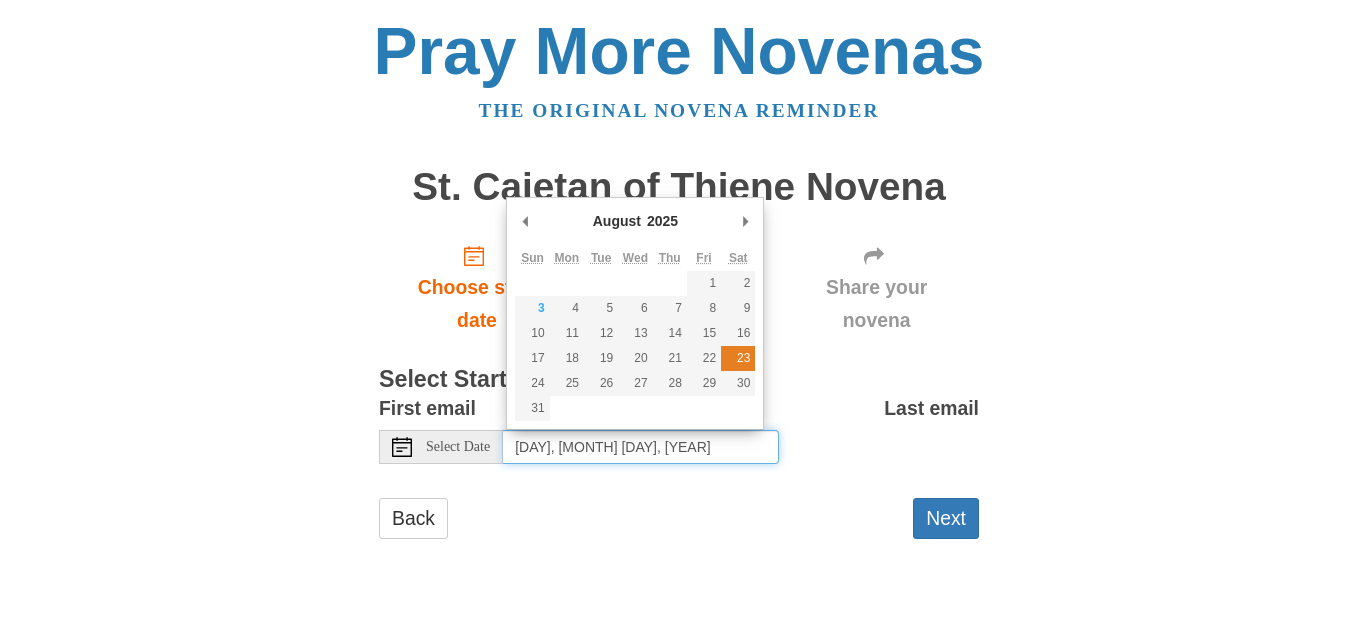 type on "[DAY], [MONTH] [DAY]" 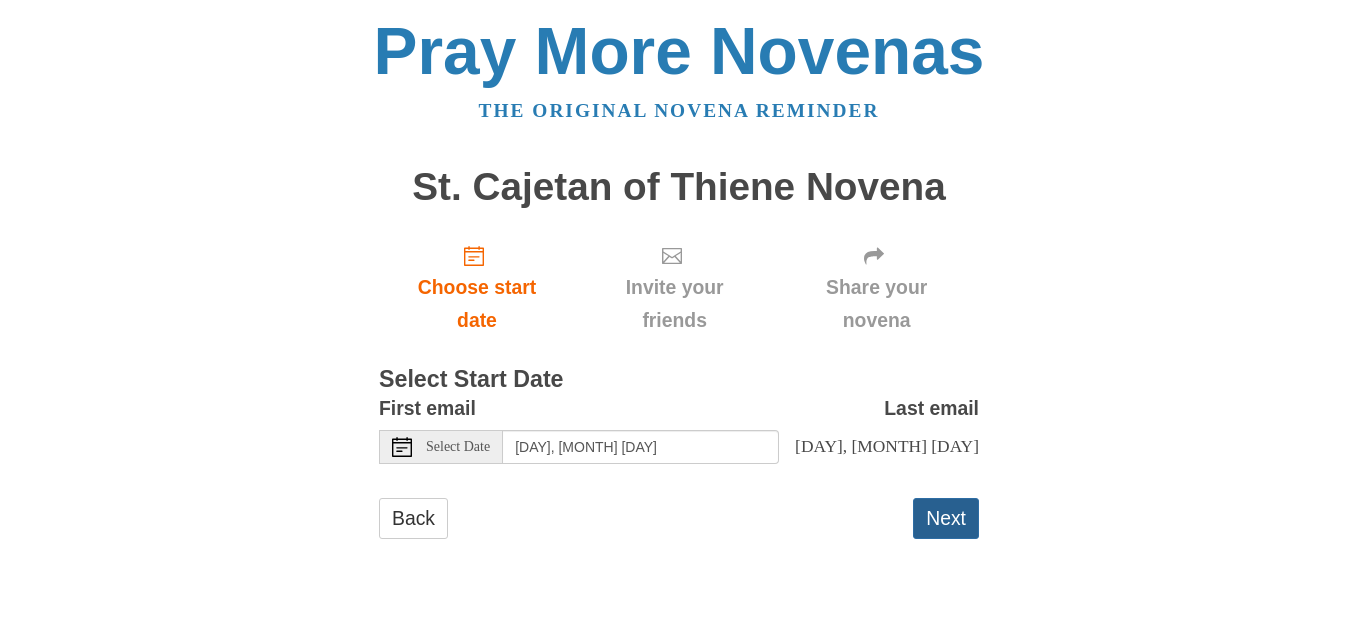 click on "Next" at bounding box center [946, 518] 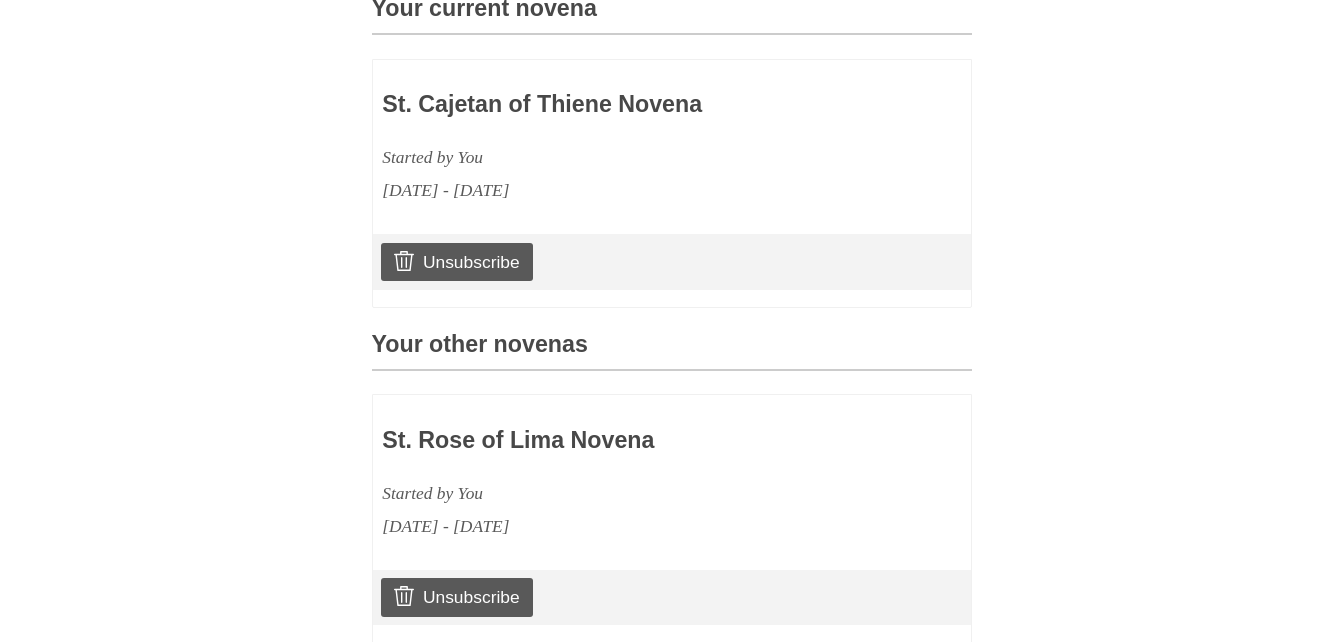 scroll, scrollTop: 1548, scrollLeft: 0, axis: vertical 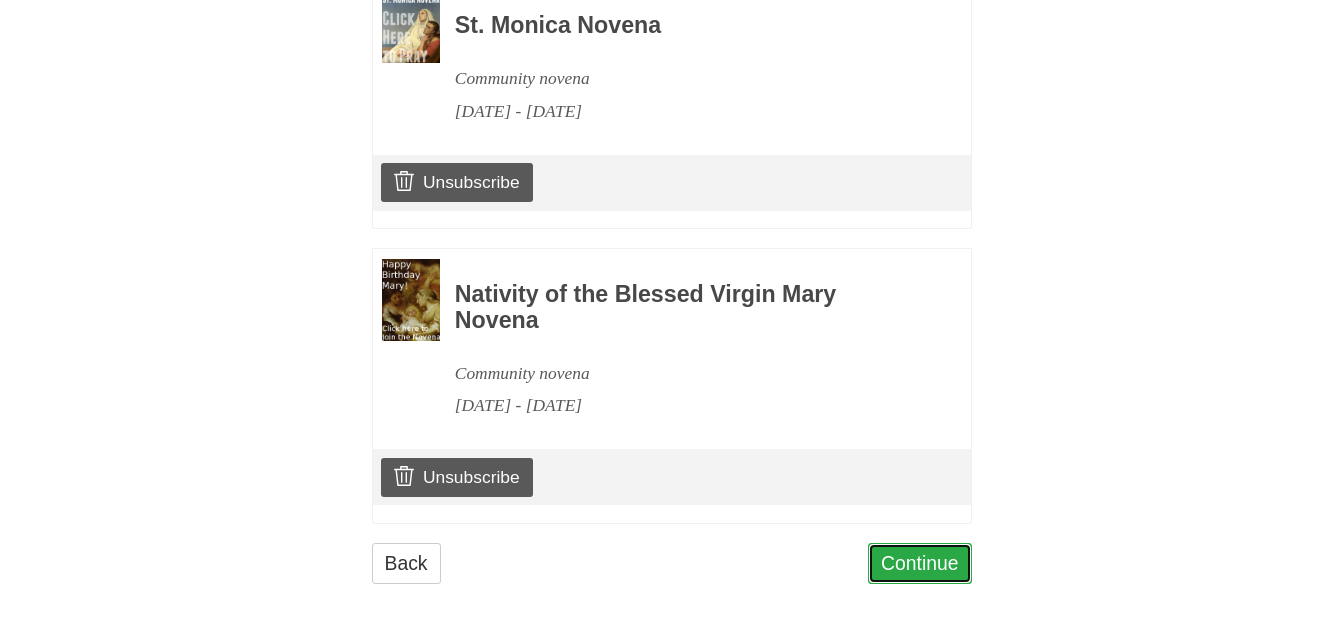 click on "Continue" at bounding box center [920, 563] 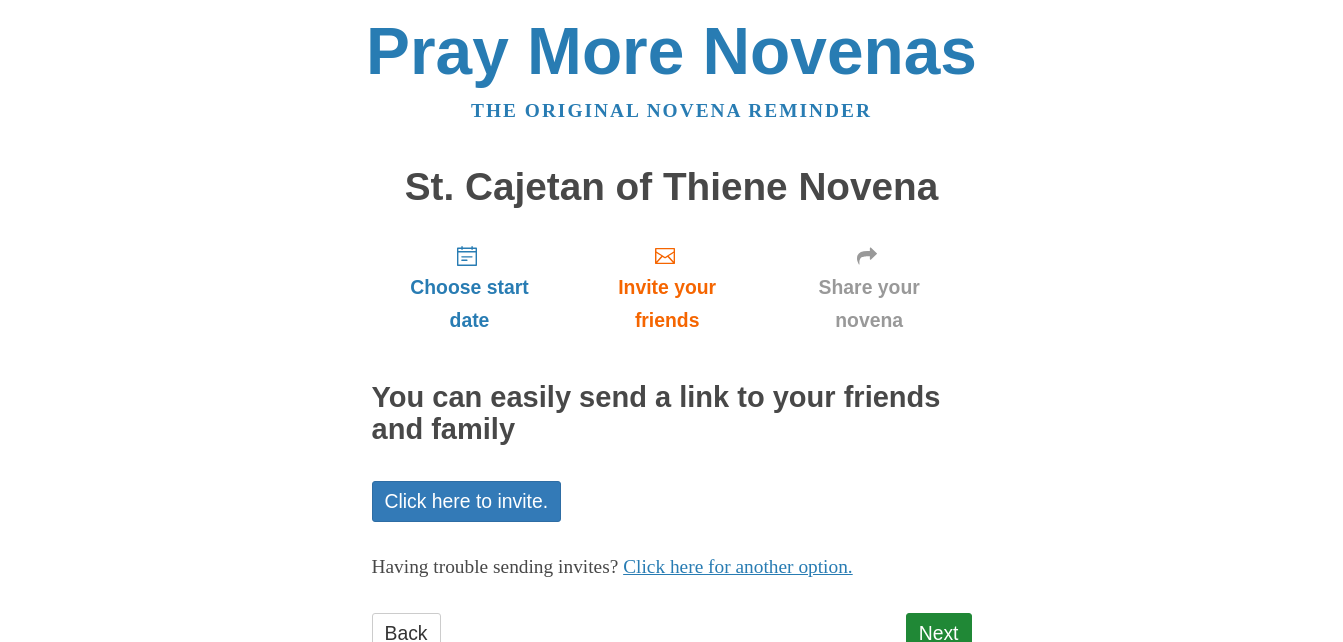 scroll, scrollTop: 70, scrollLeft: 0, axis: vertical 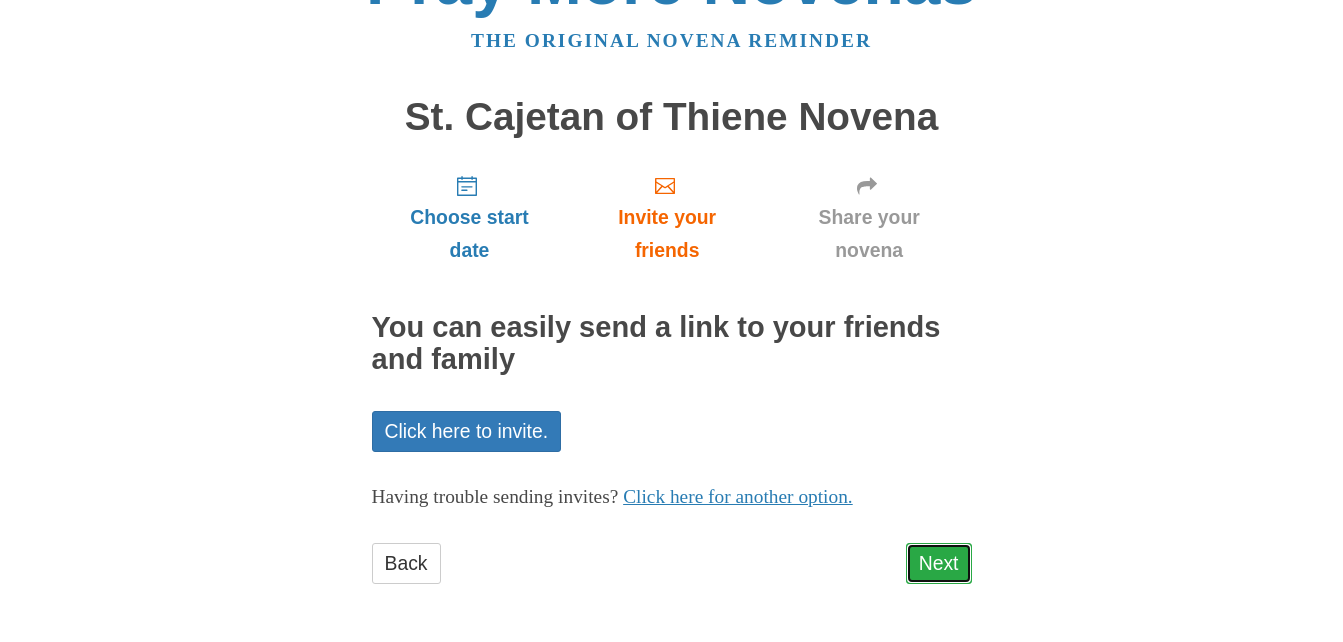 click on "Next" at bounding box center [939, 563] 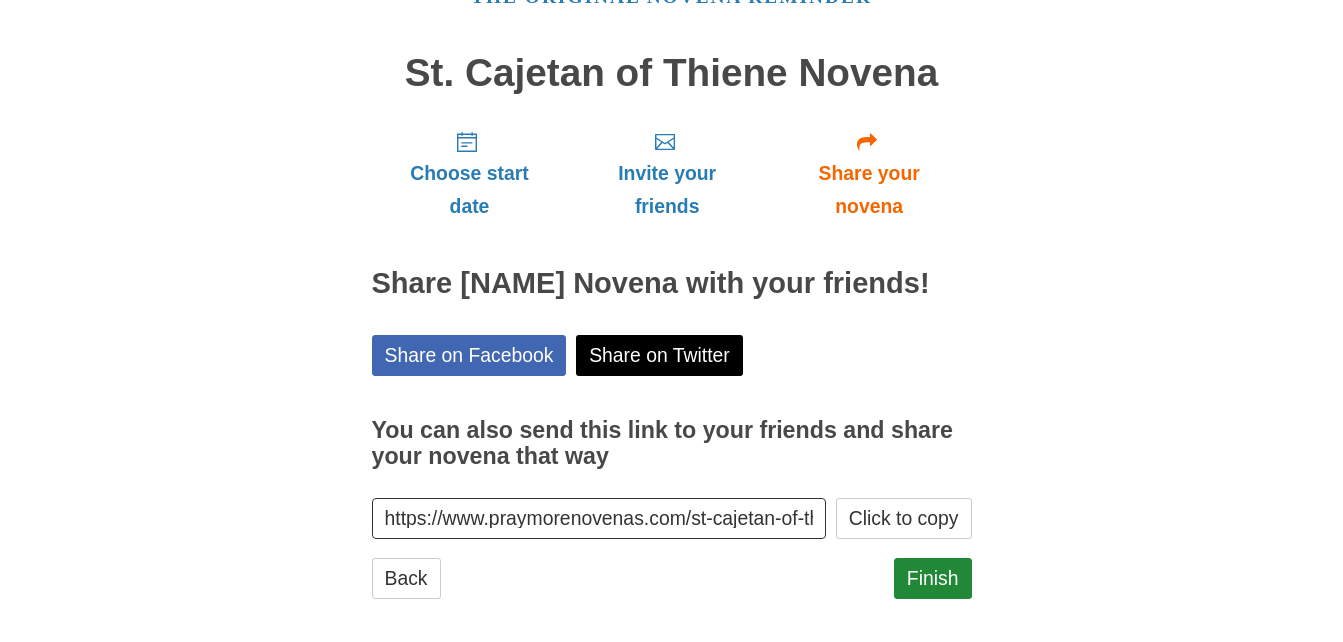 scroll, scrollTop: 161, scrollLeft: 0, axis: vertical 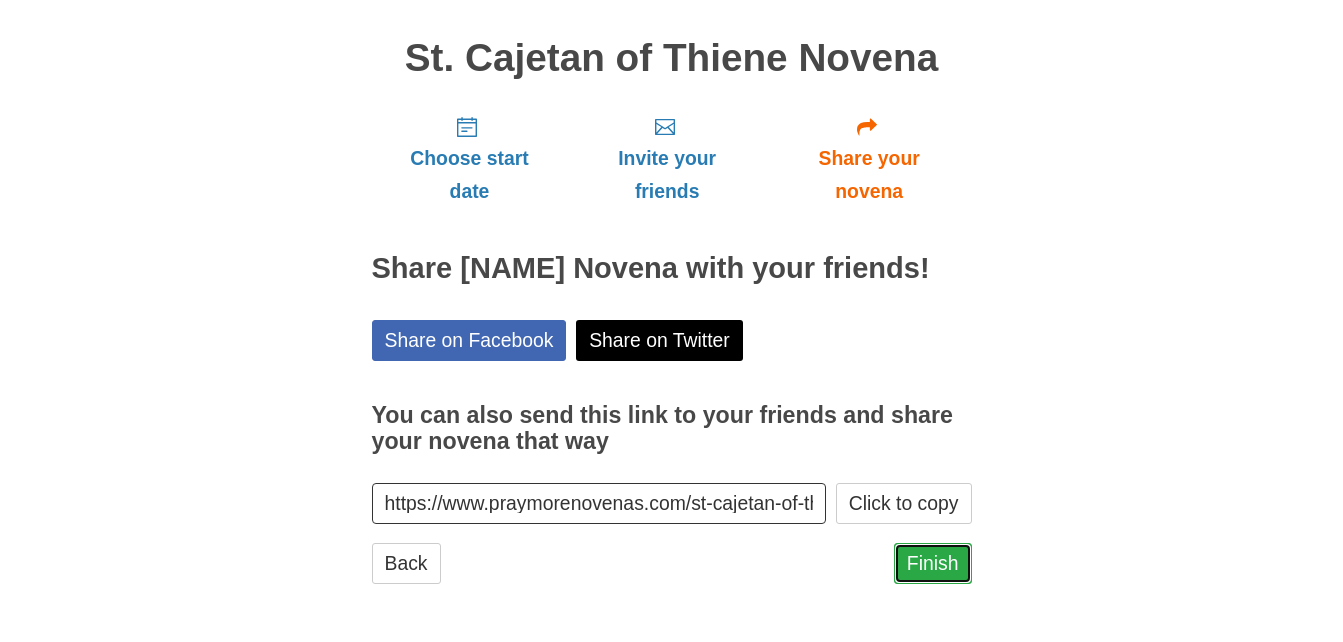 click on "Finish" at bounding box center [933, 563] 